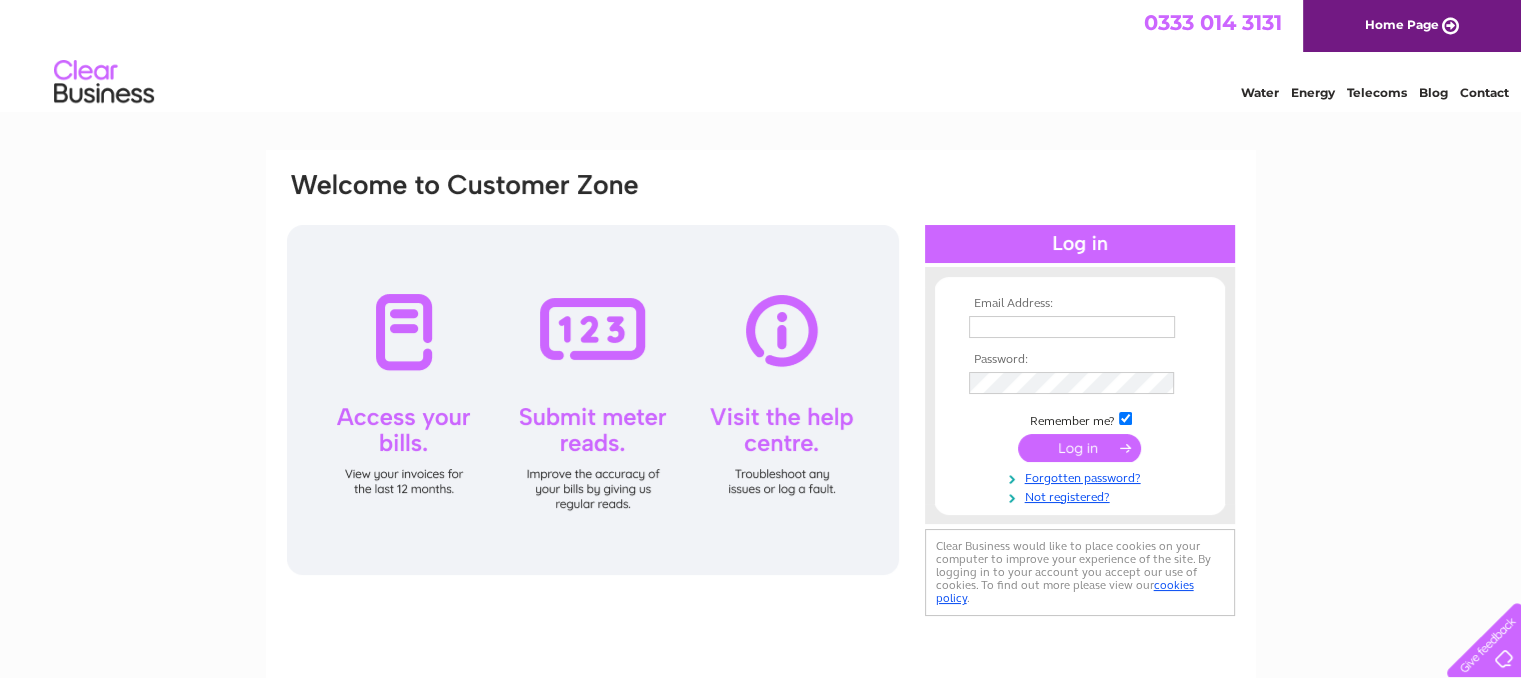 scroll, scrollTop: 0, scrollLeft: 0, axis: both 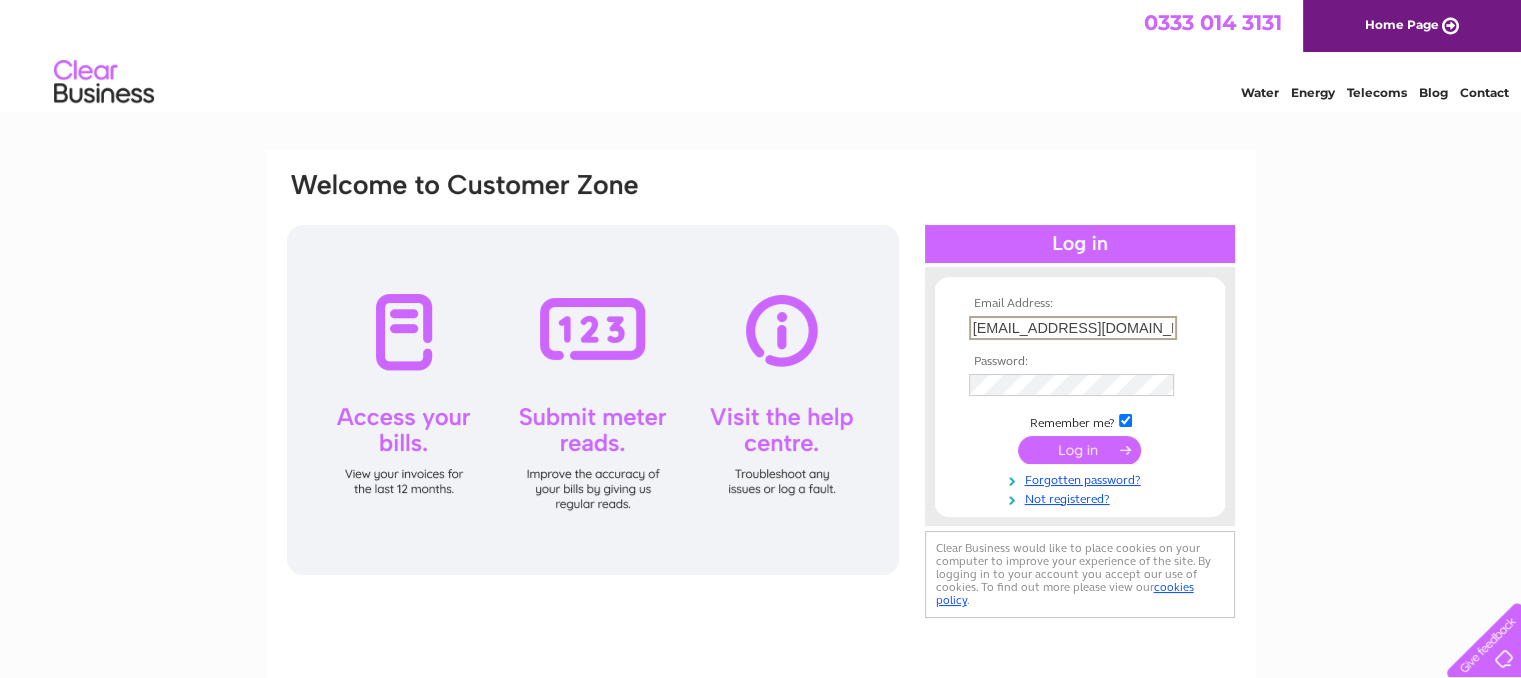 click on "Xiangyingltd@hotmail.com" at bounding box center [1073, 328] 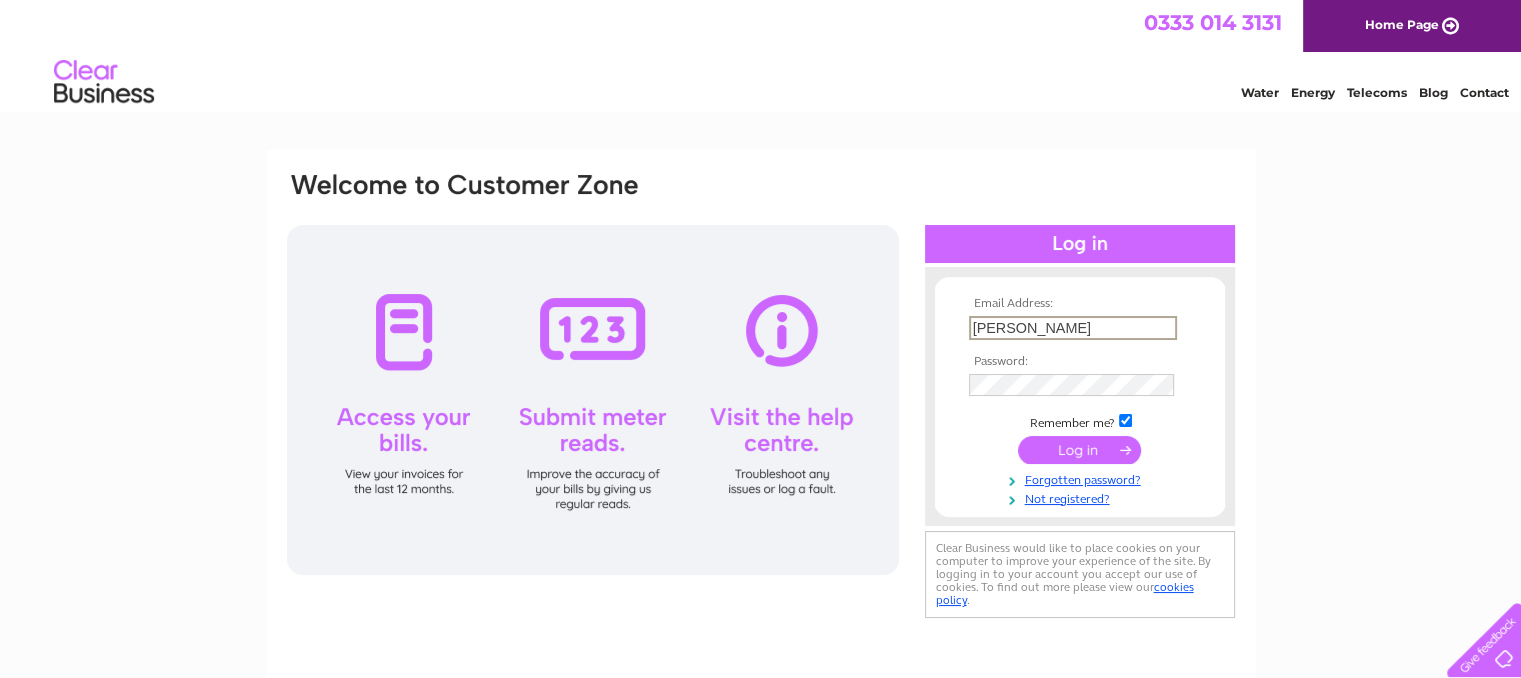 type on "X" 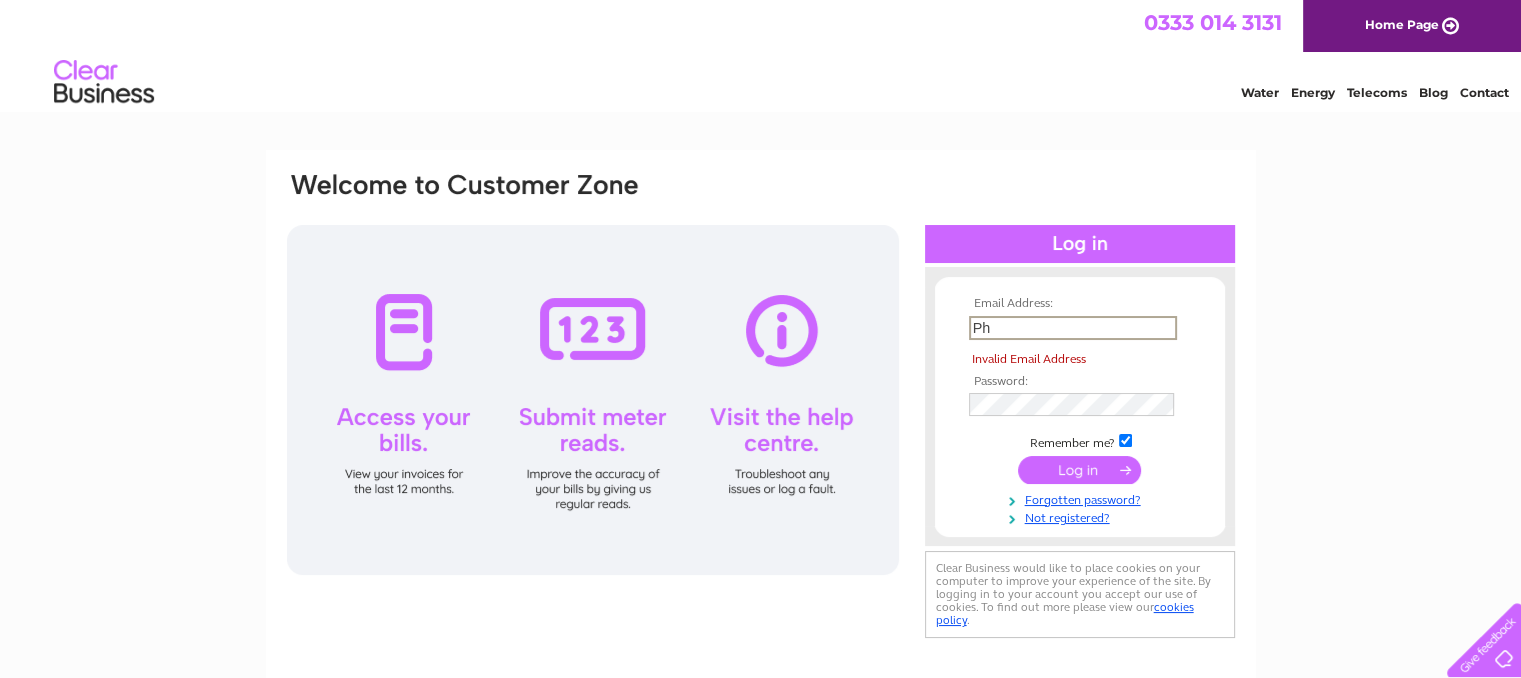 type on "P" 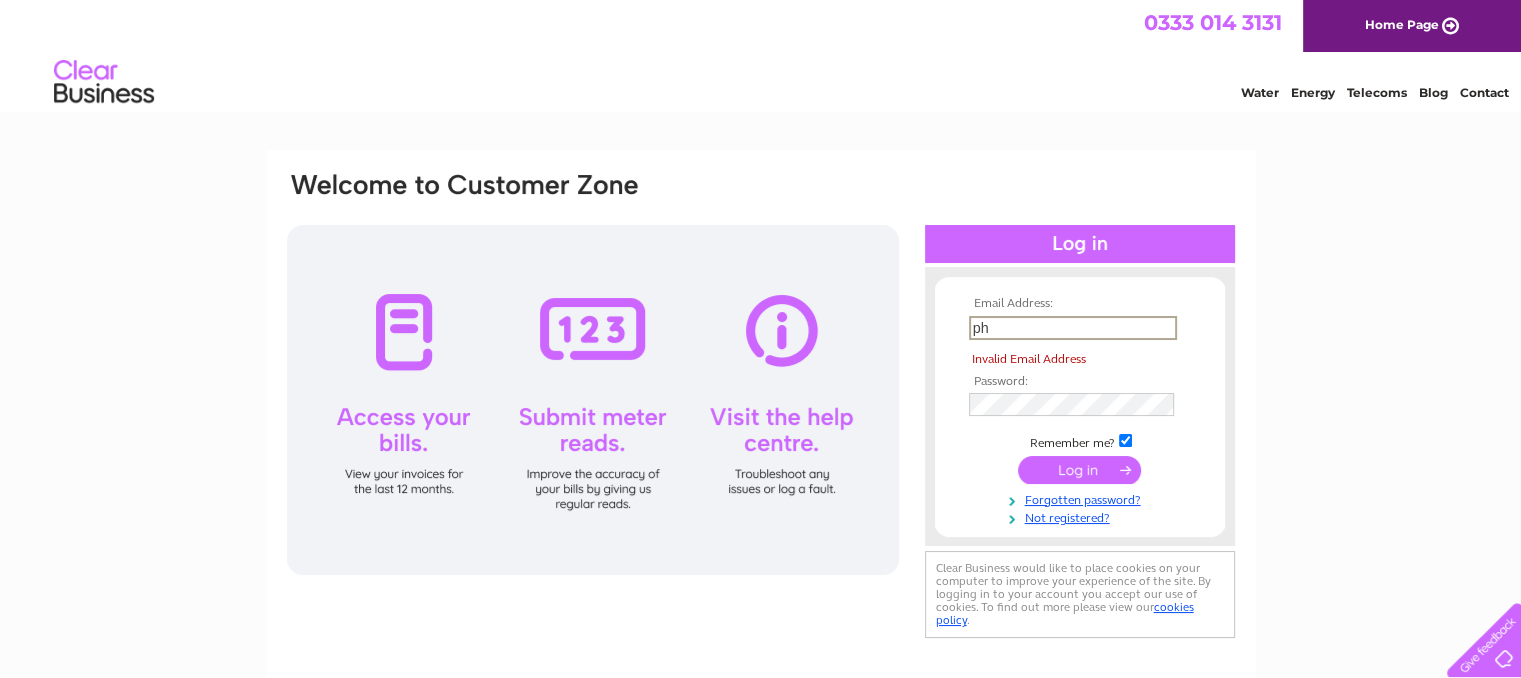 type on "Phoebelin129@gmail.com" 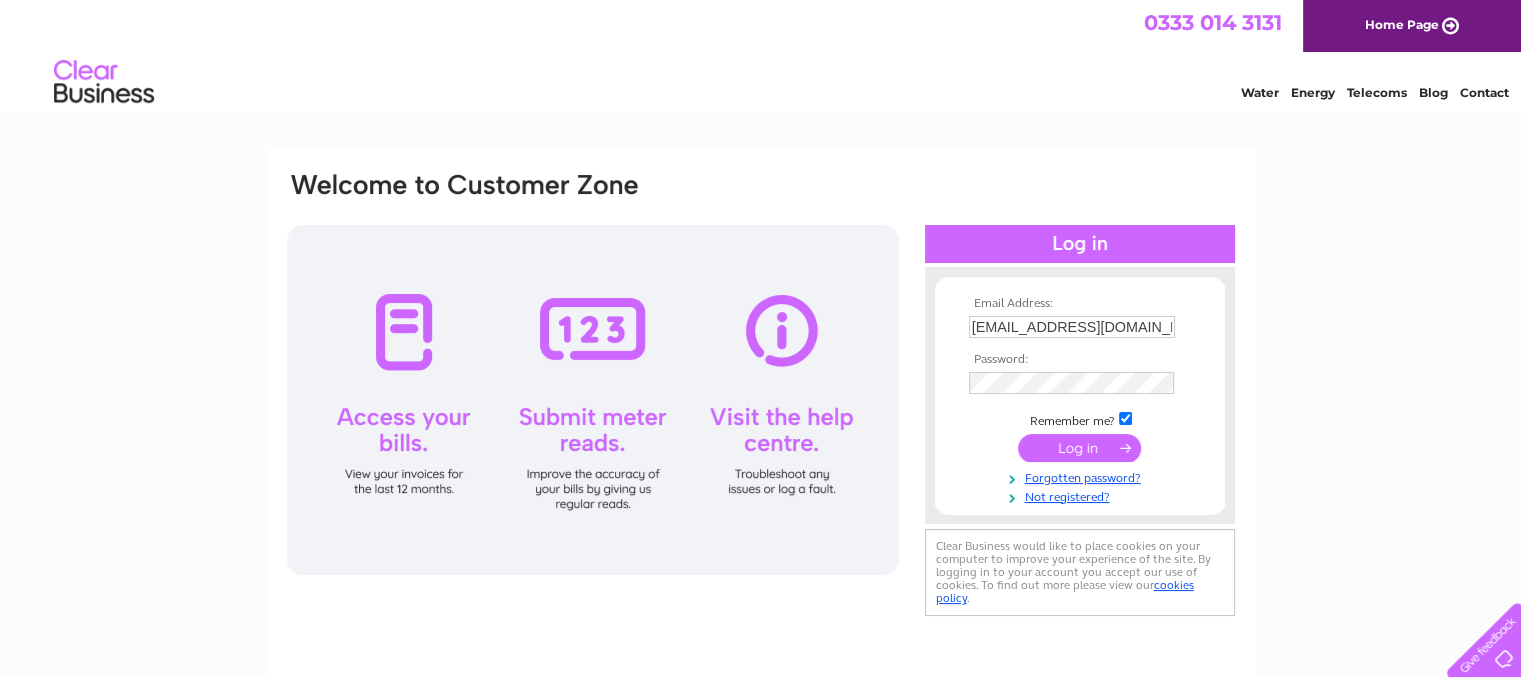 click at bounding box center (1079, 448) 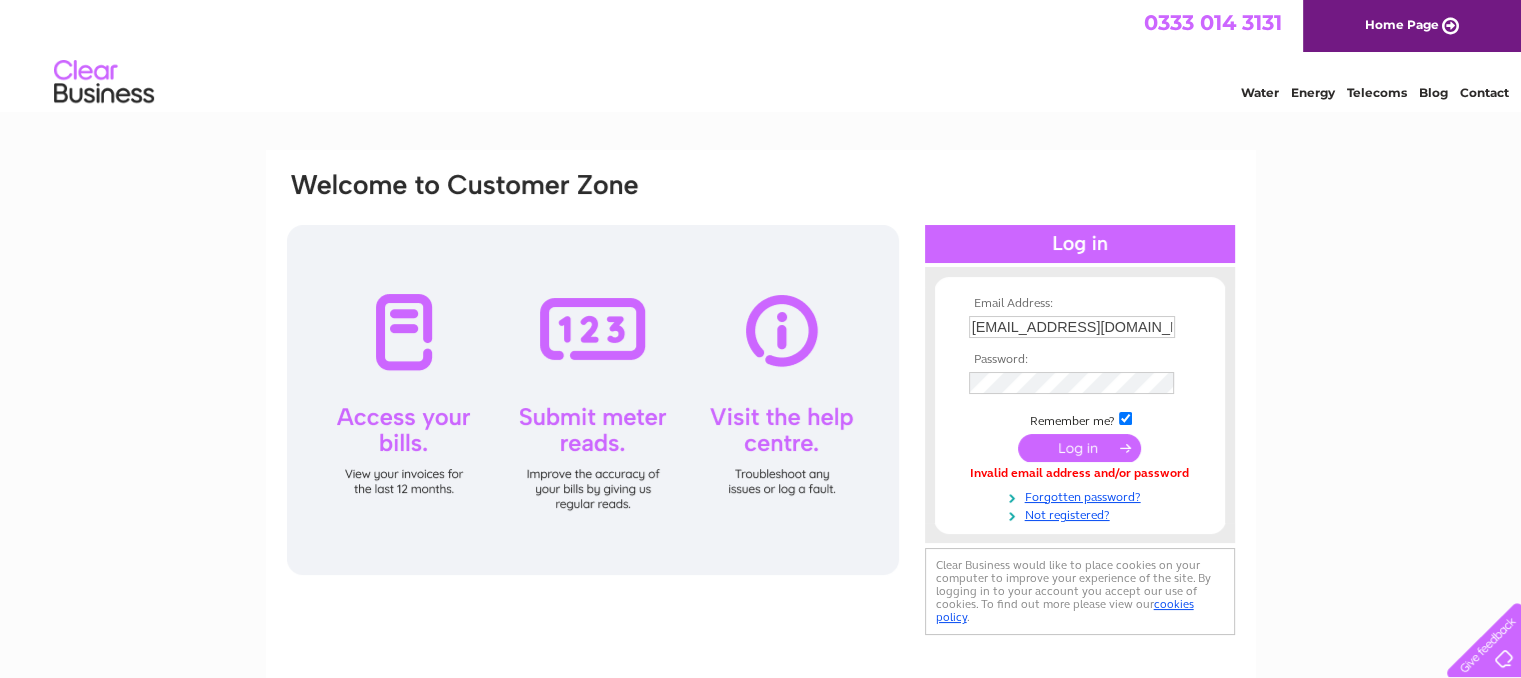 scroll, scrollTop: 0, scrollLeft: 0, axis: both 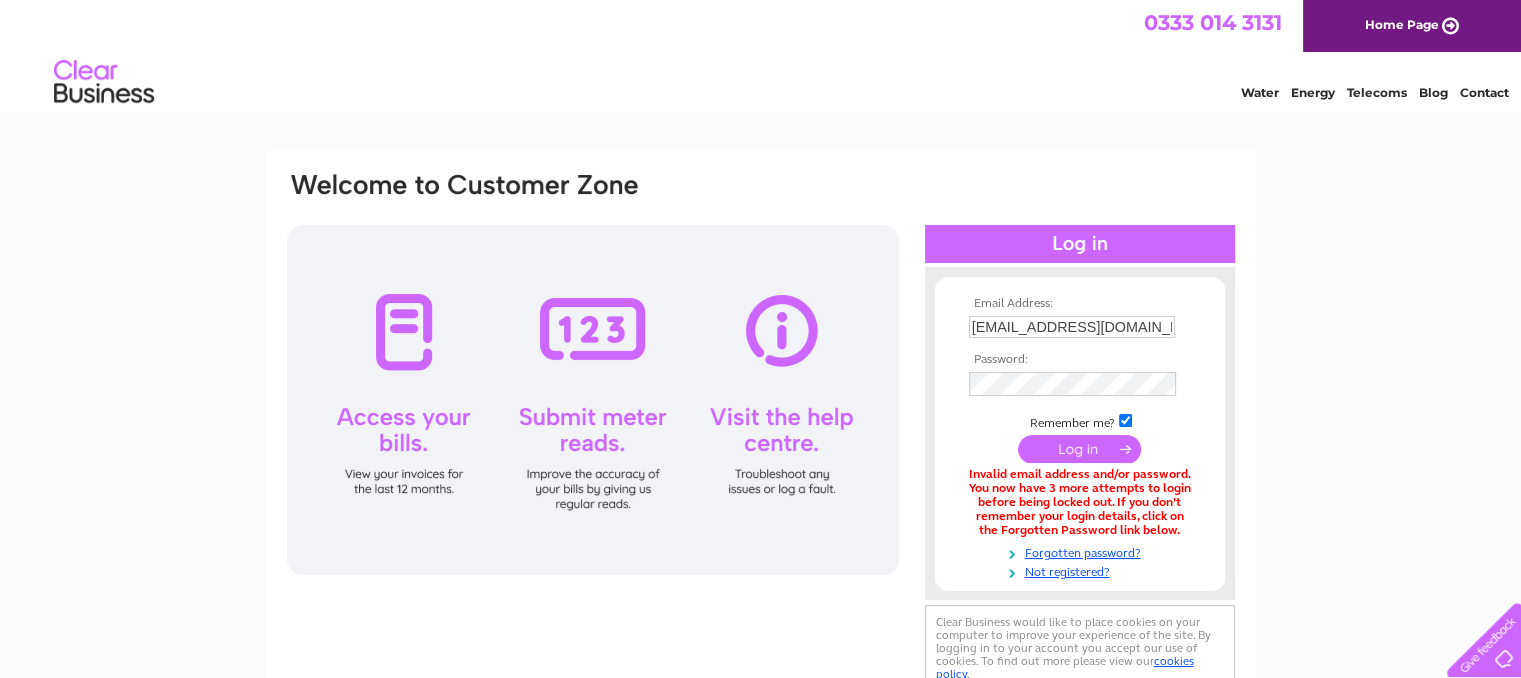 click at bounding box center (1079, 449) 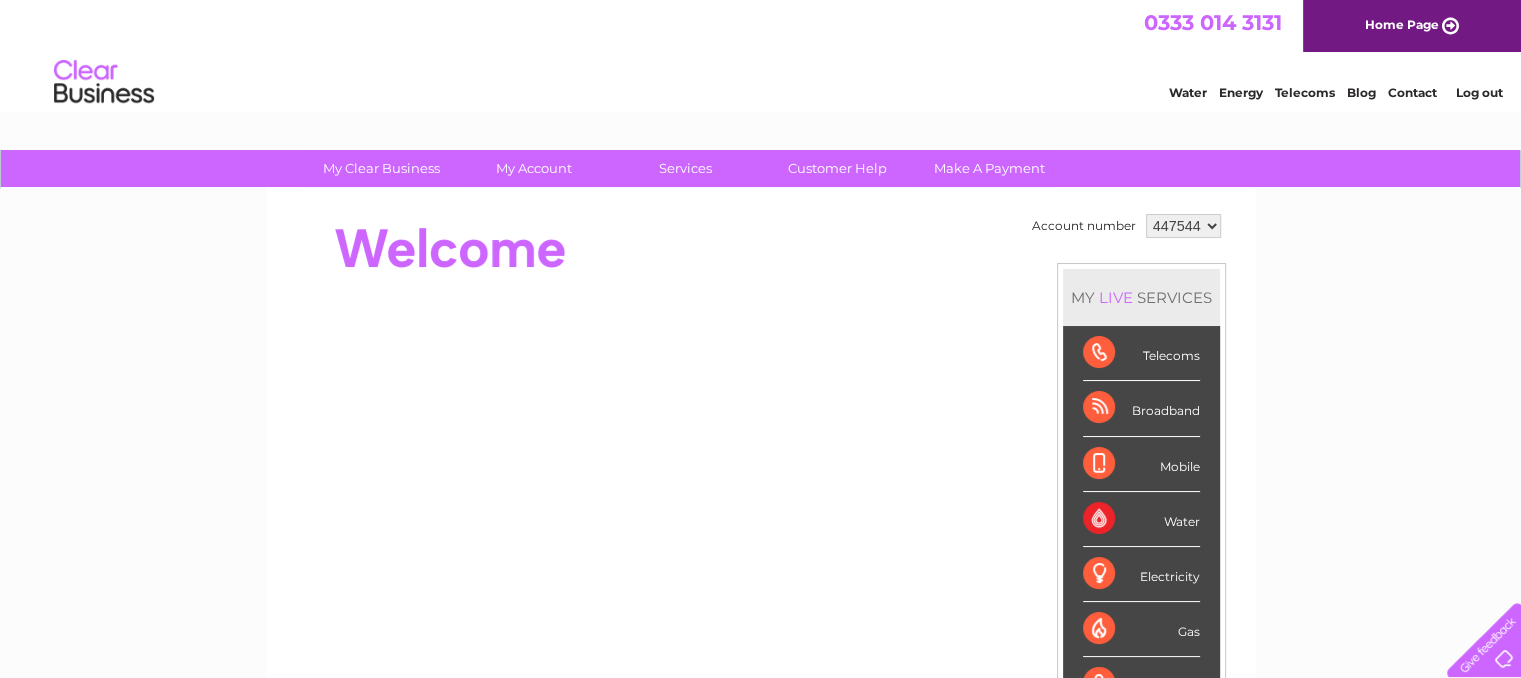 scroll, scrollTop: 0, scrollLeft: 0, axis: both 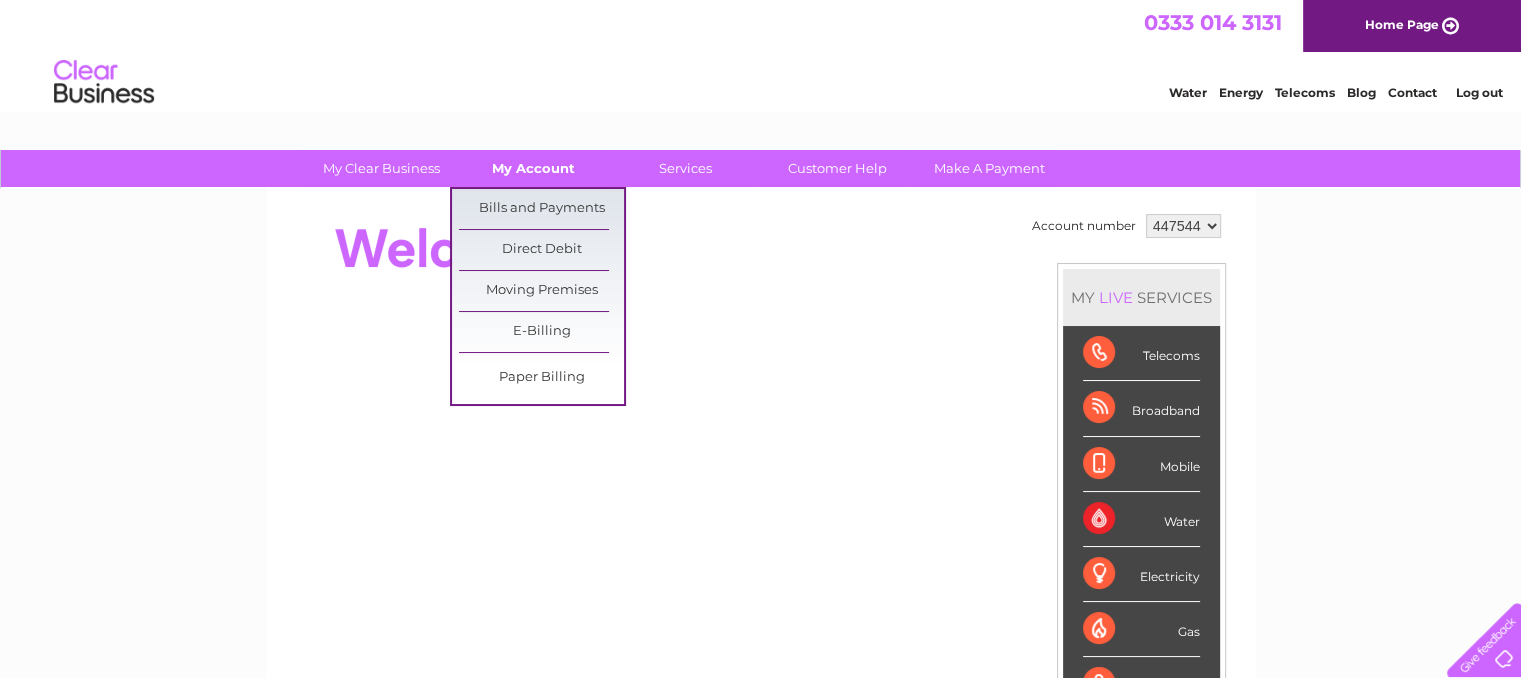 click on "My Account" at bounding box center [533, 168] 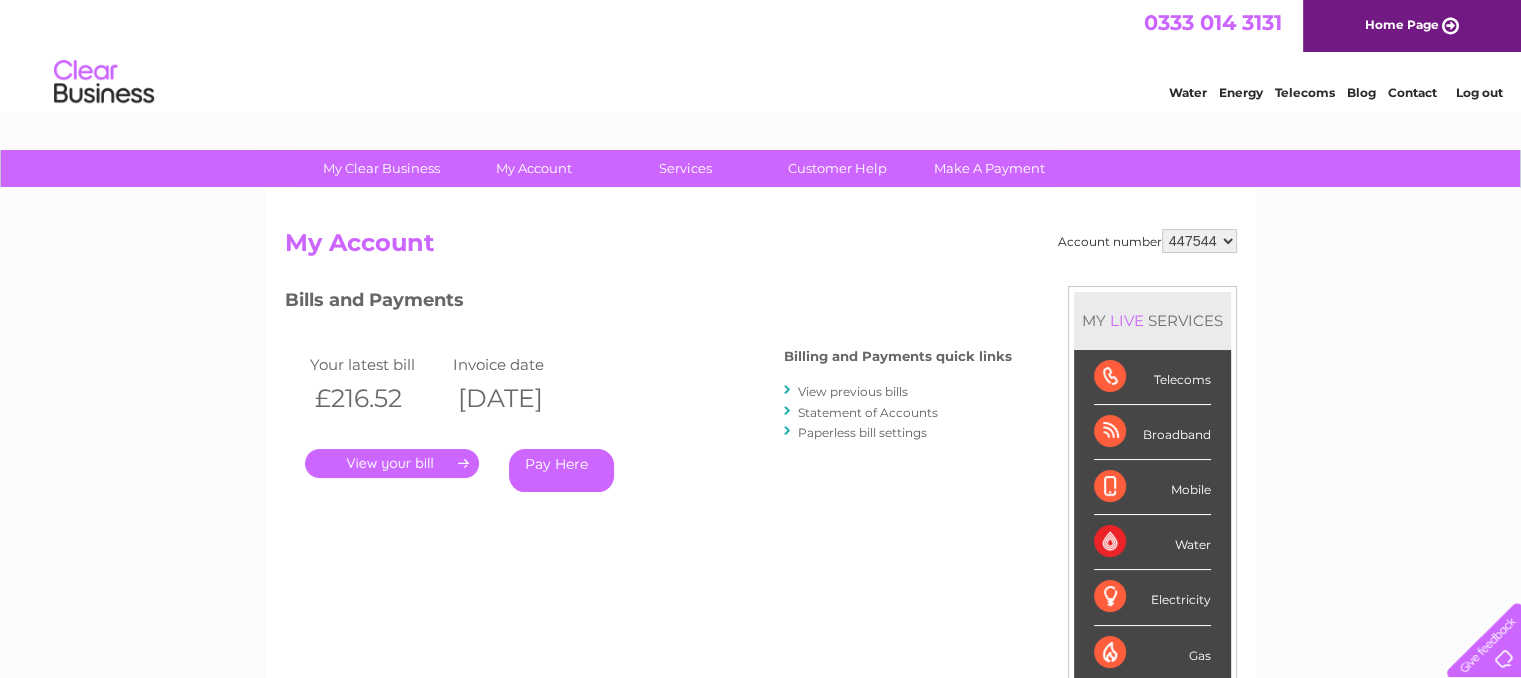 scroll, scrollTop: 0, scrollLeft: 0, axis: both 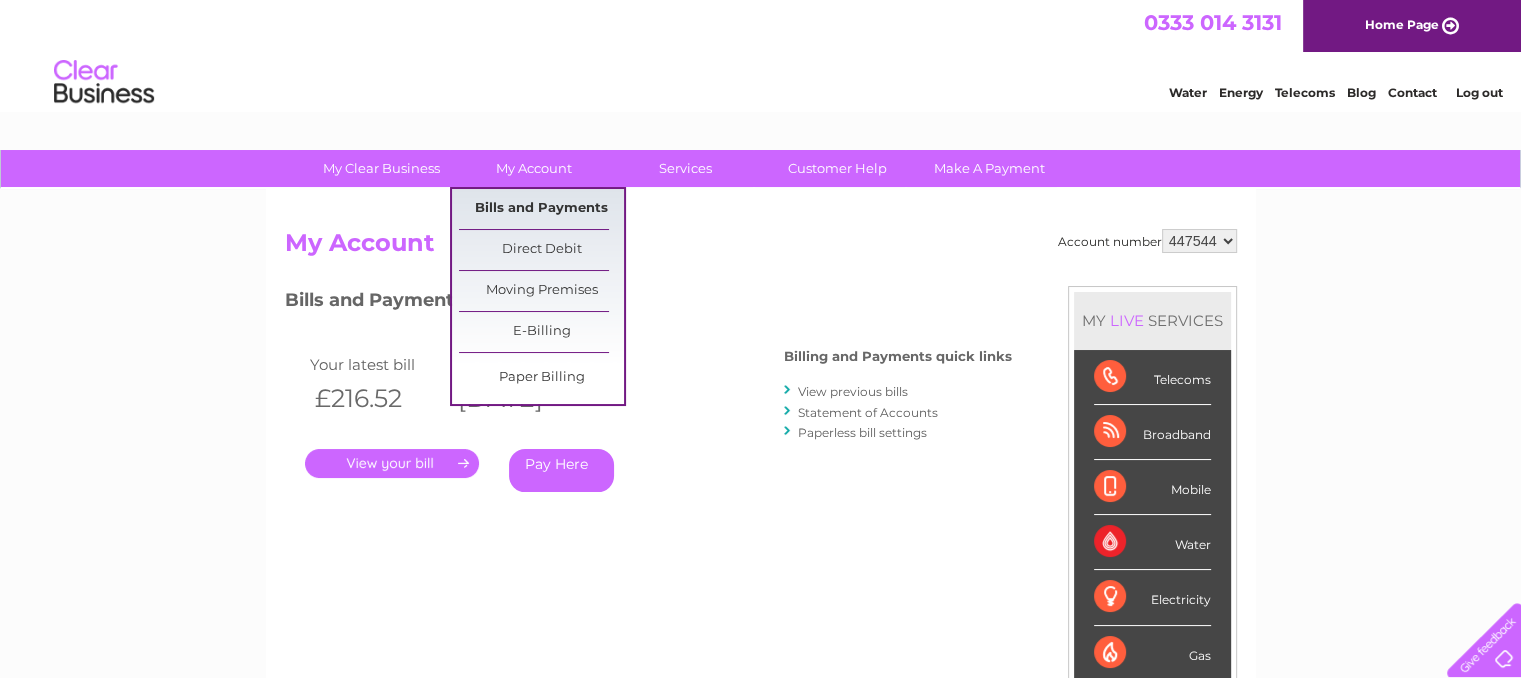 click on "Bills and Payments" at bounding box center [541, 209] 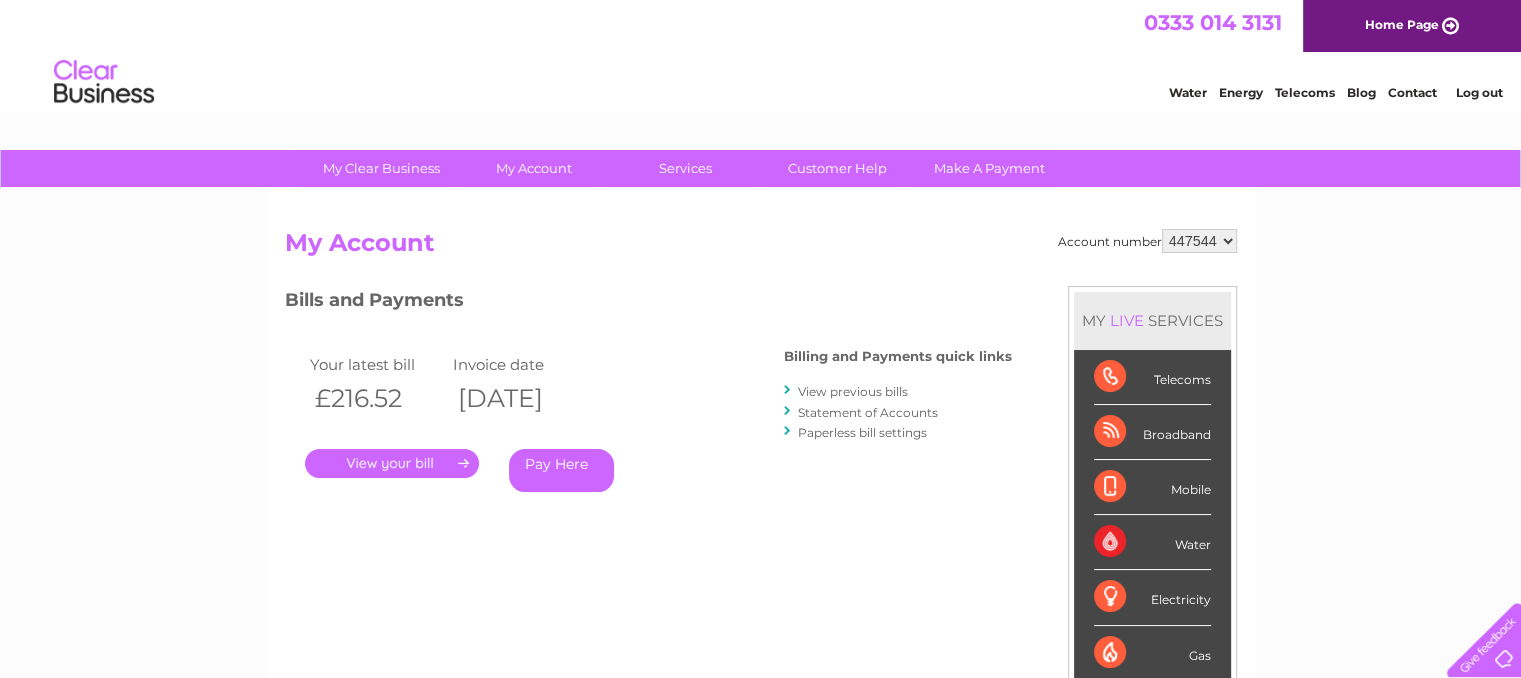 scroll, scrollTop: 0, scrollLeft: 0, axis: both 